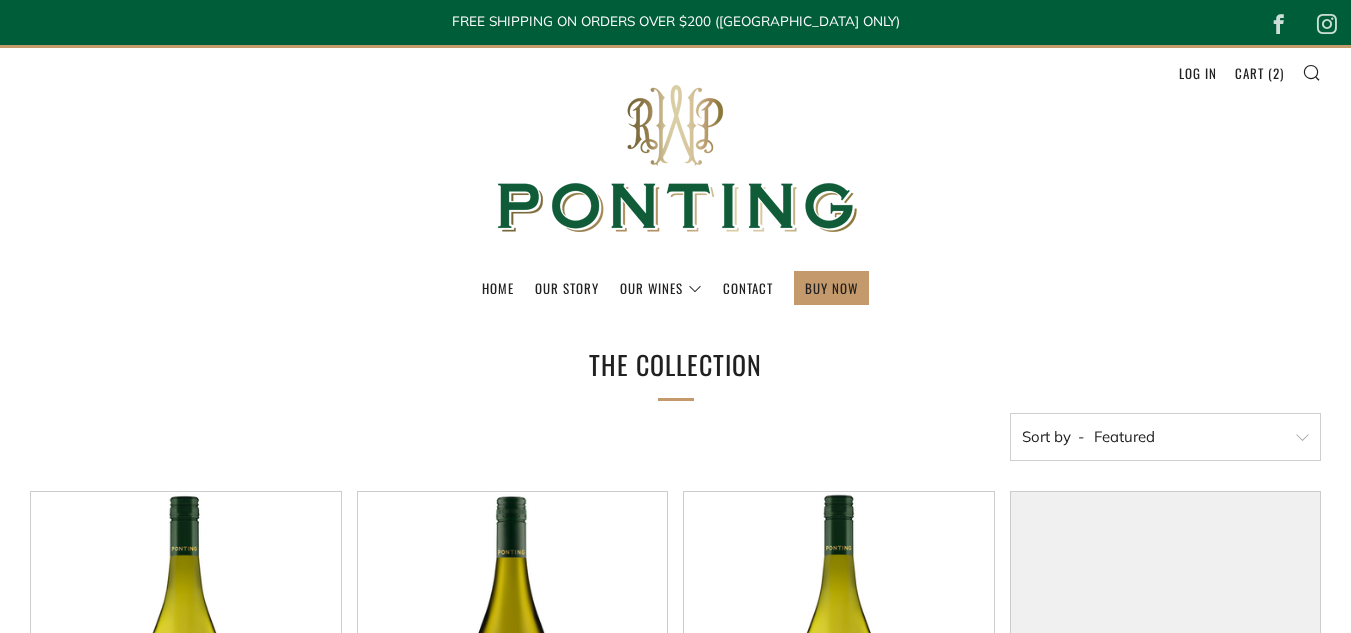 scroll, scrollTop: 0, scrollLeft: 0, axis: both 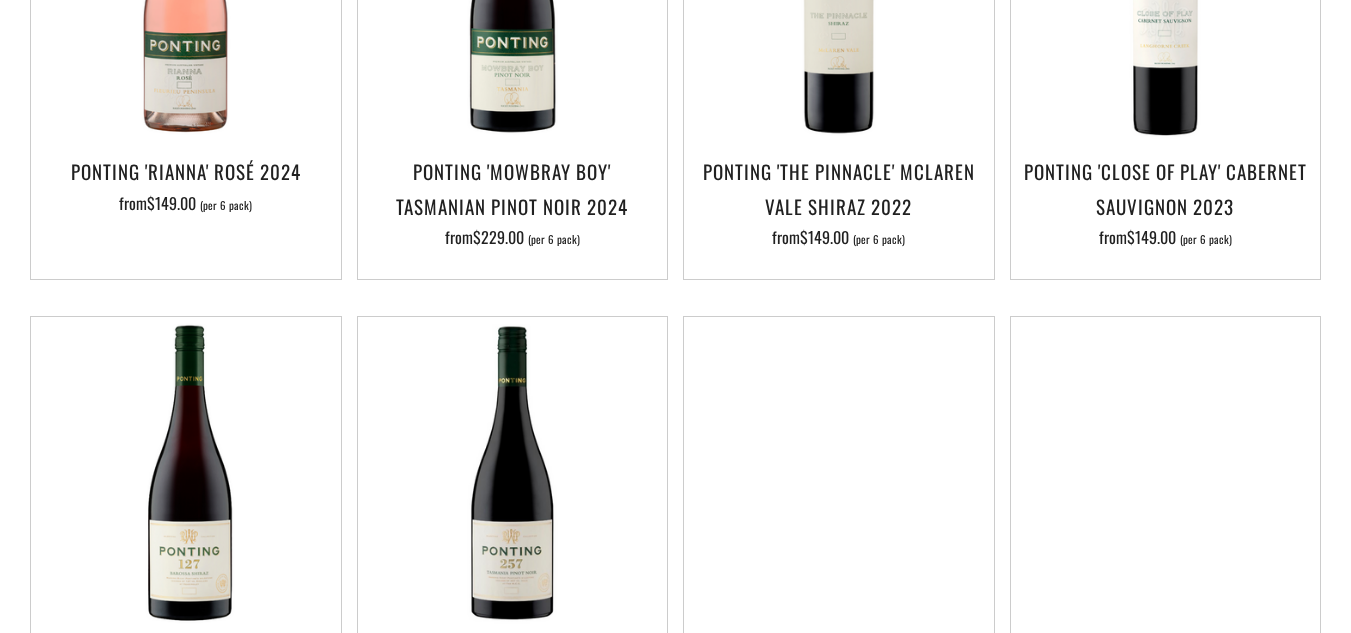 drag, startPoint x: 1355, startPoint y: 92, endPoint x: 1365, endPoint y: 264, distance: 172.29045 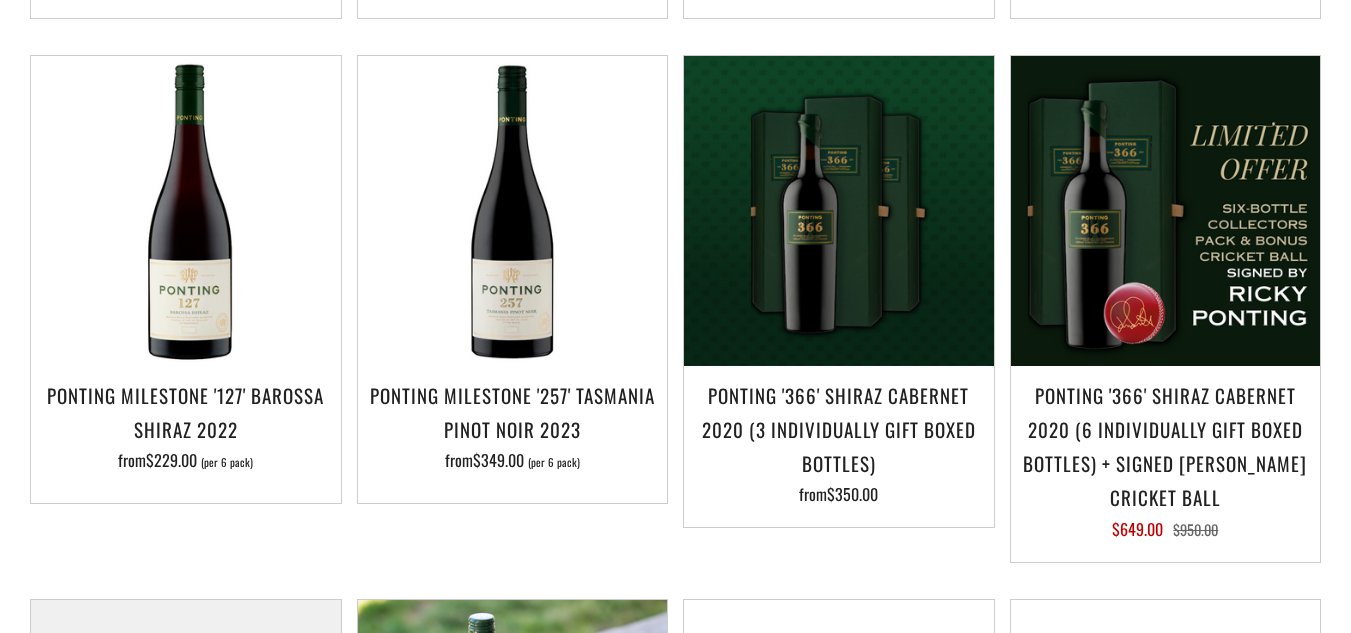 scroll, scrollTop: 1422, scrollLeft: 0, axis: vertical 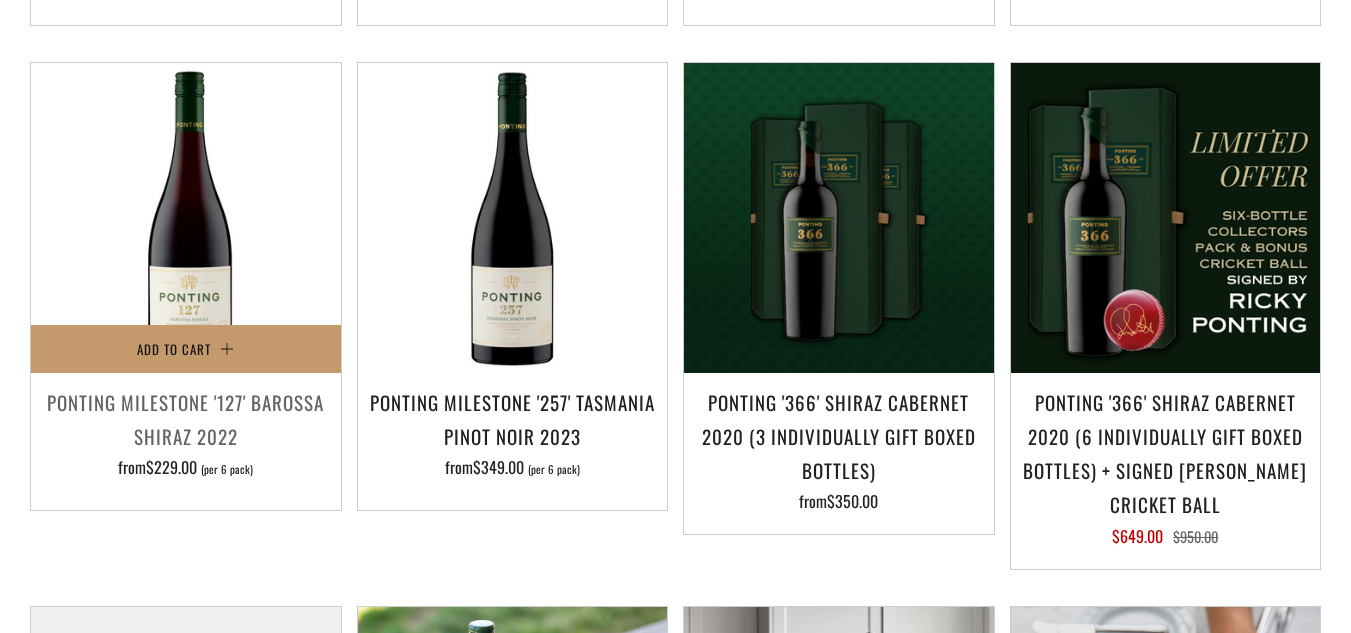 click on "Ponting Milestone '127' Barossa Shiraz 2022" at bounding box center [186, 419] 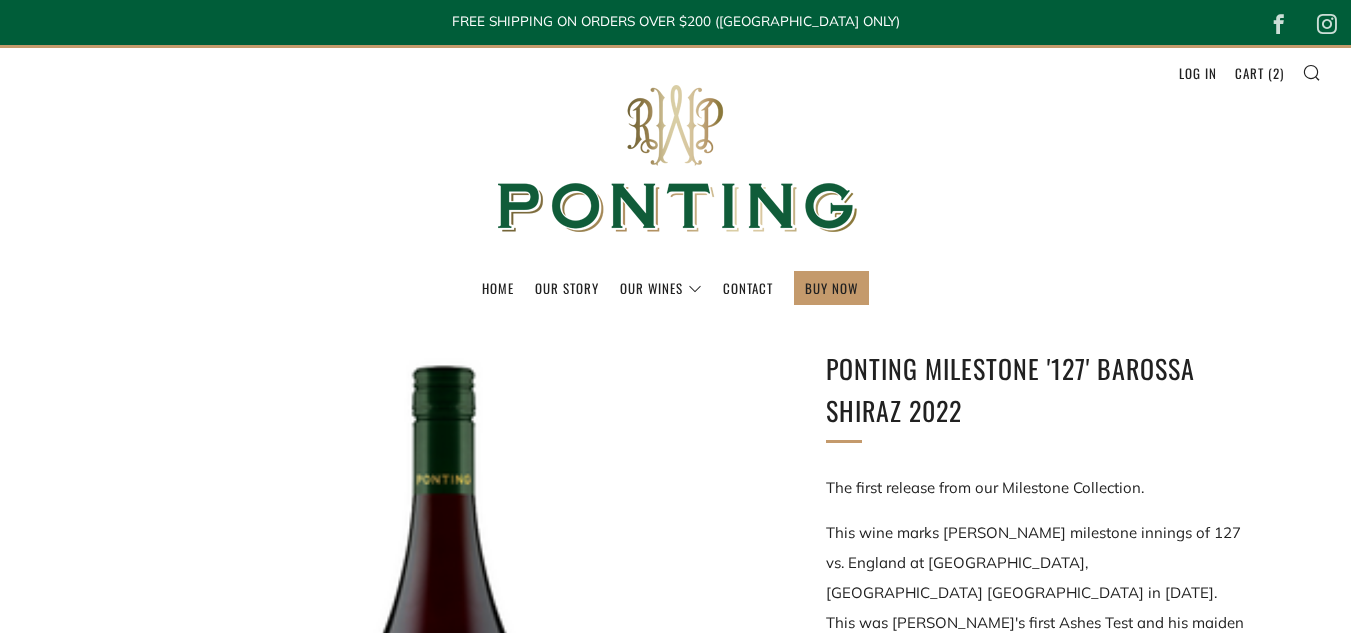 scroll, scrollTop: 0, scrollLeft: 0, axis: both 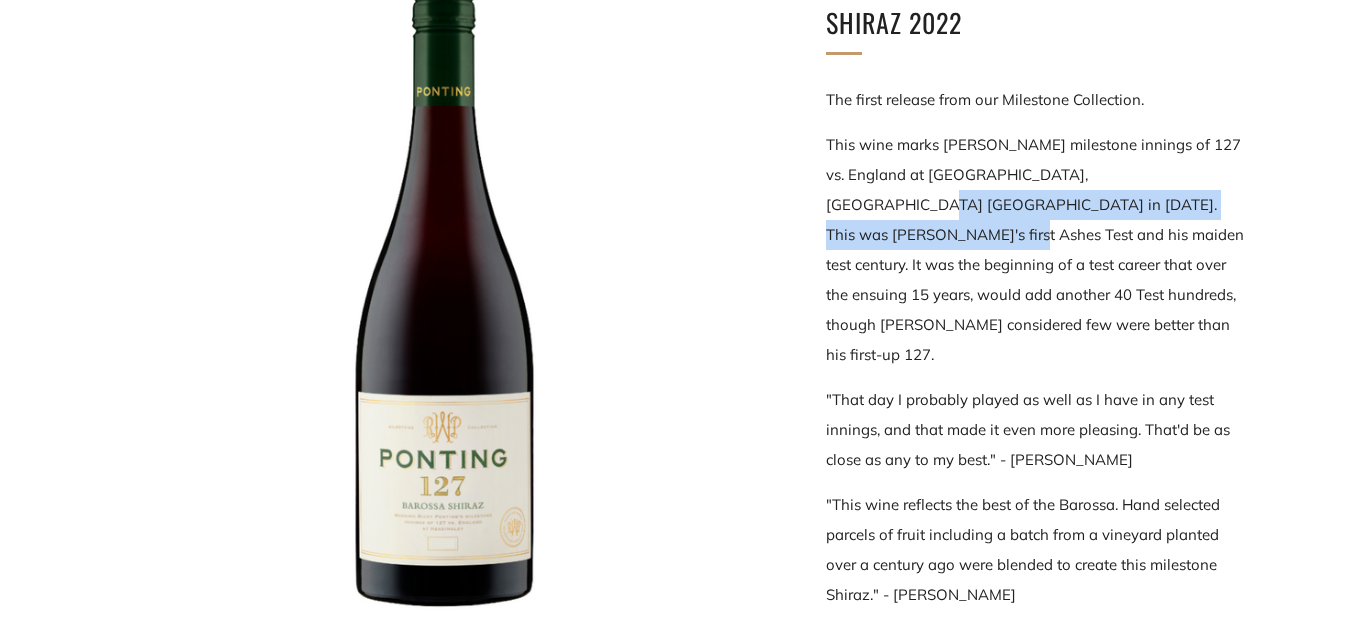 drag, startPoint x: 1124, startPoint y: 178, endPoint x: 1132, endPoint y: 212, distance: 34.928497 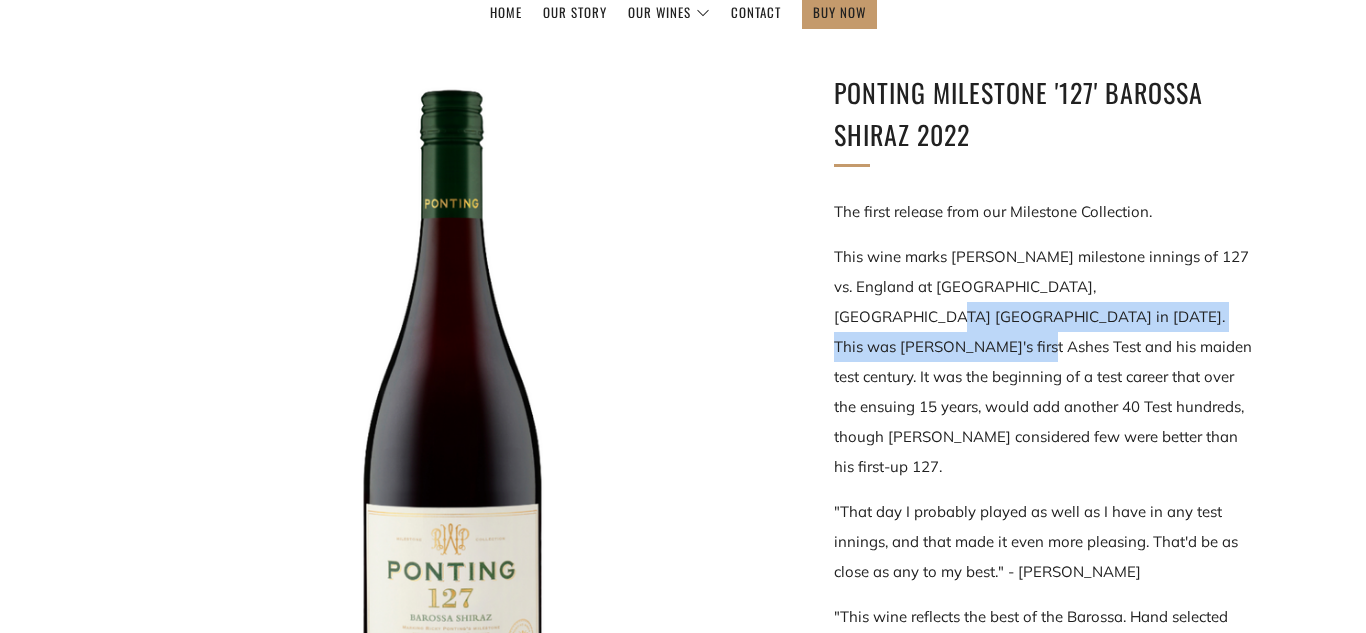 scroll, scrollTop: 0, scrollLeft: 0, axis: both 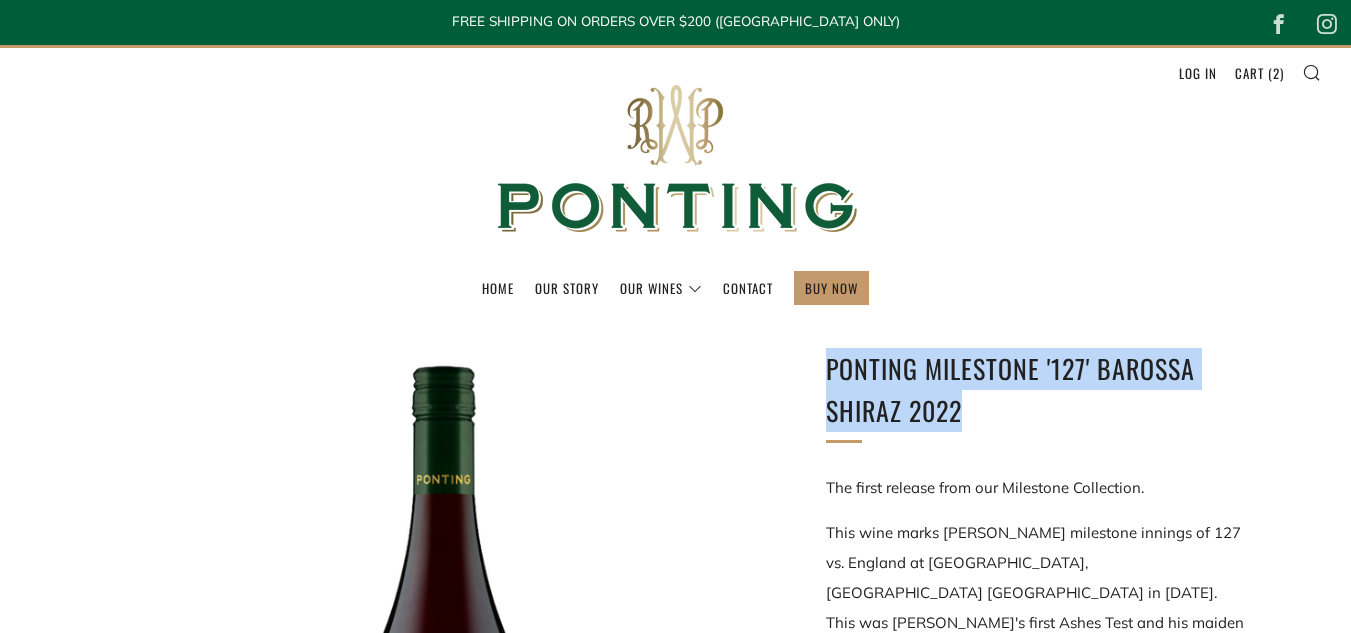 drag, startPoint x: 787, startPoint y: 362, endPoint x: 984, endPoint y: 415, distance: 204.0049 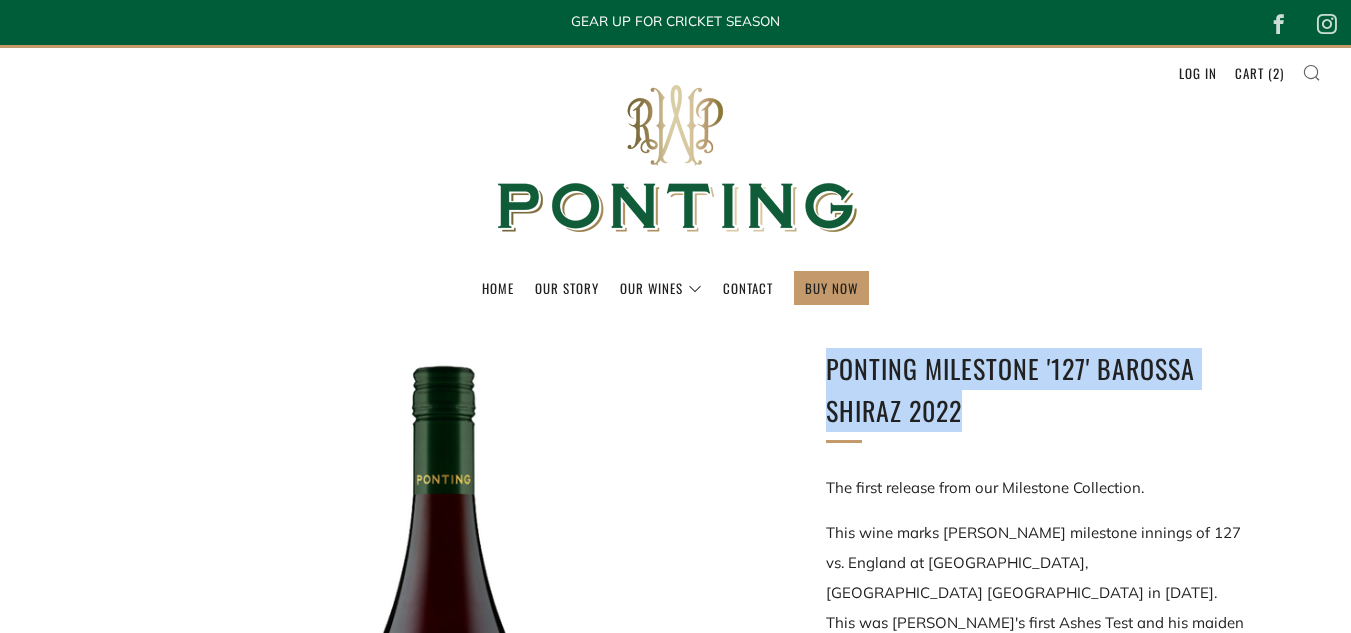 click at bounding box center [1311, 72] 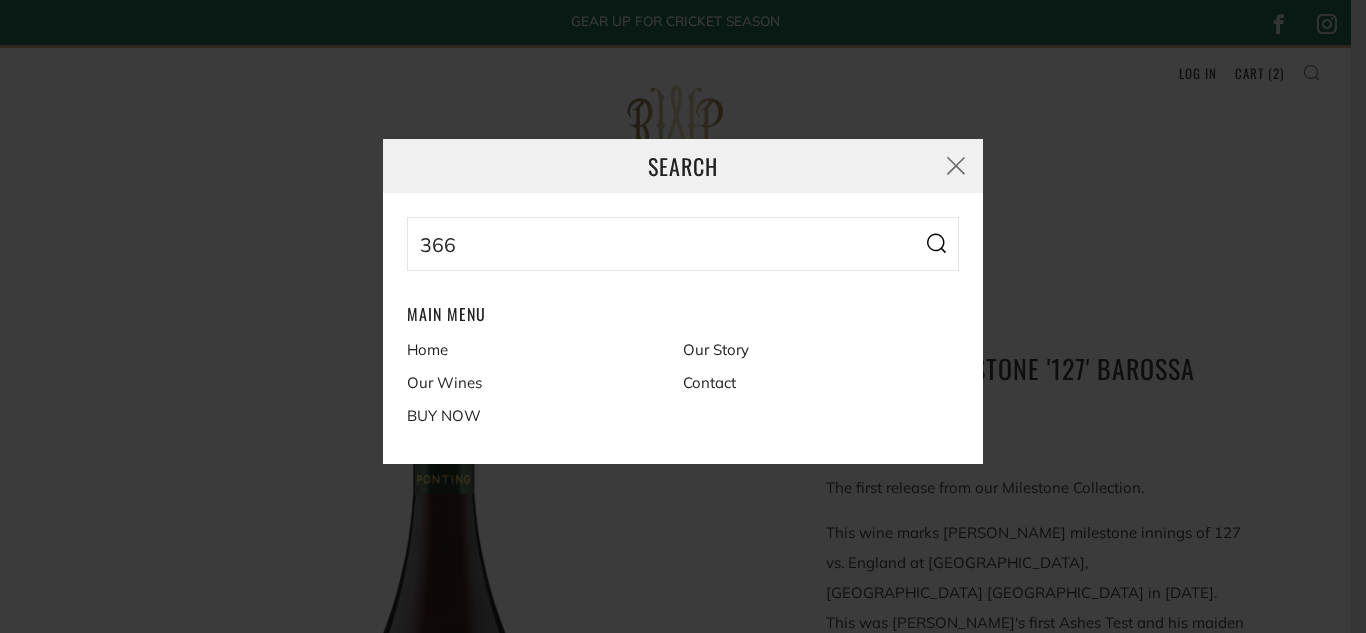 type on "366" 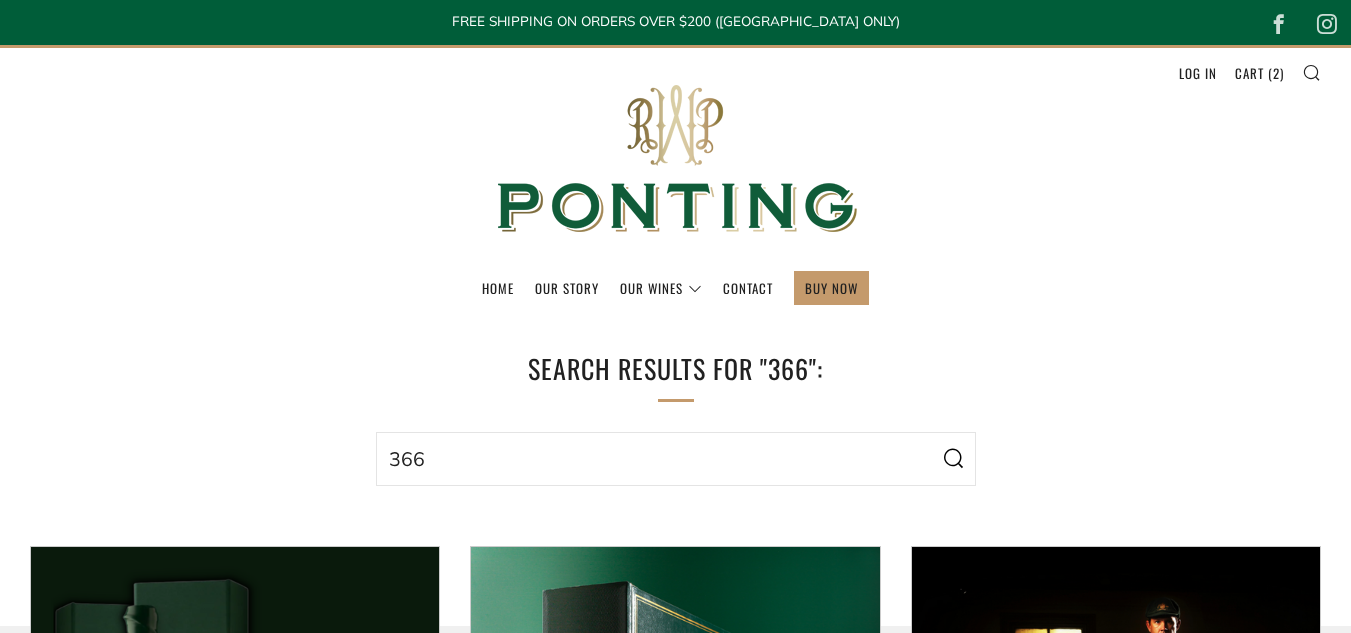 scroll, scrollTop: 0, scrollLeft: 0, axis: both 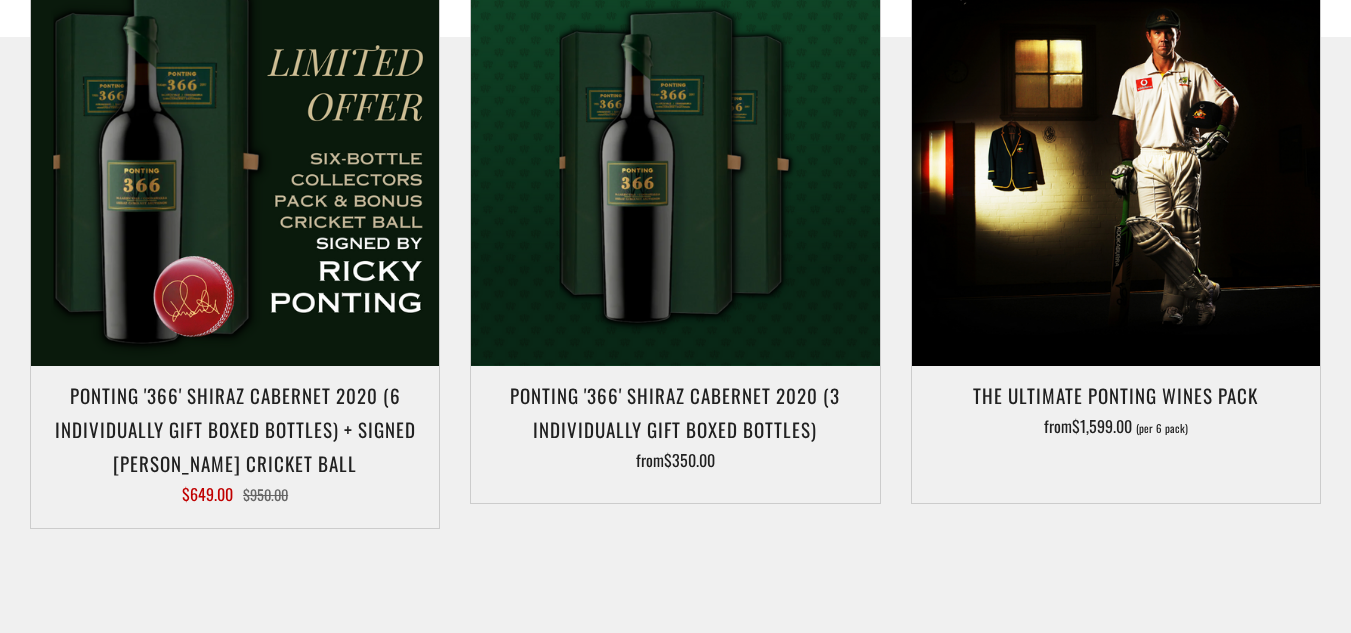 drag, startPoint x: 1364, startPoint y: 85, endPoint x: 1365, endPoint y: 215, distance: 130.00385 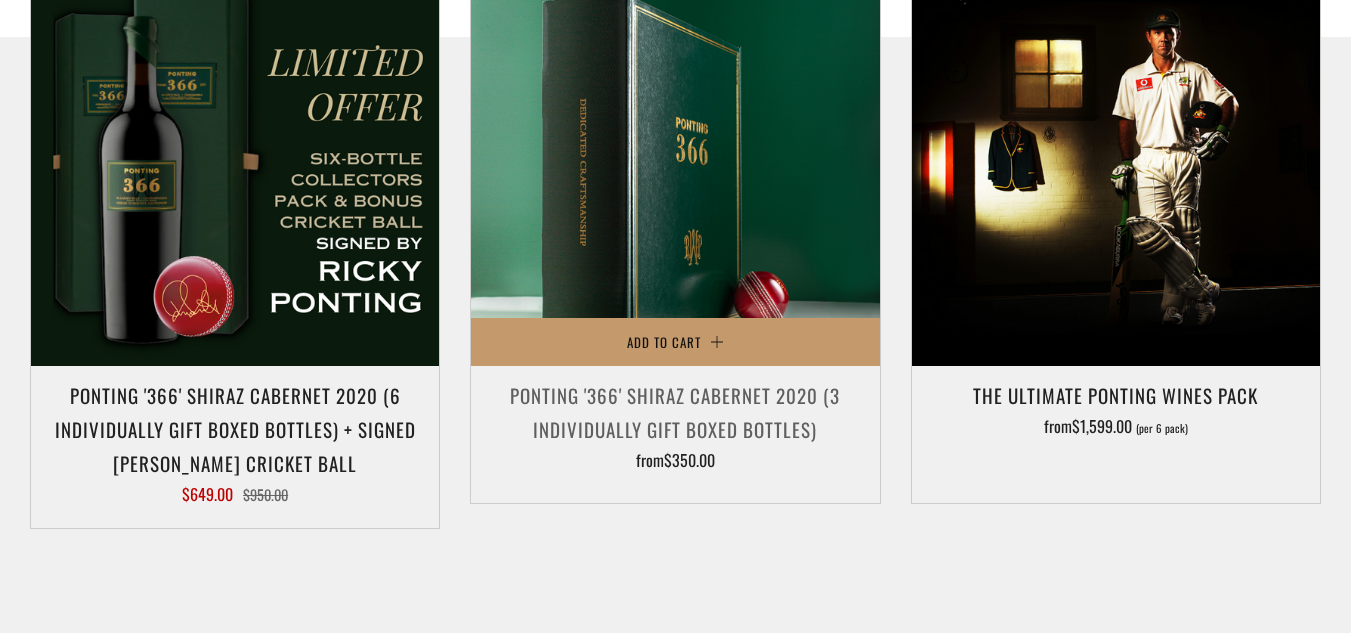 click at bounding box center (675, 162) 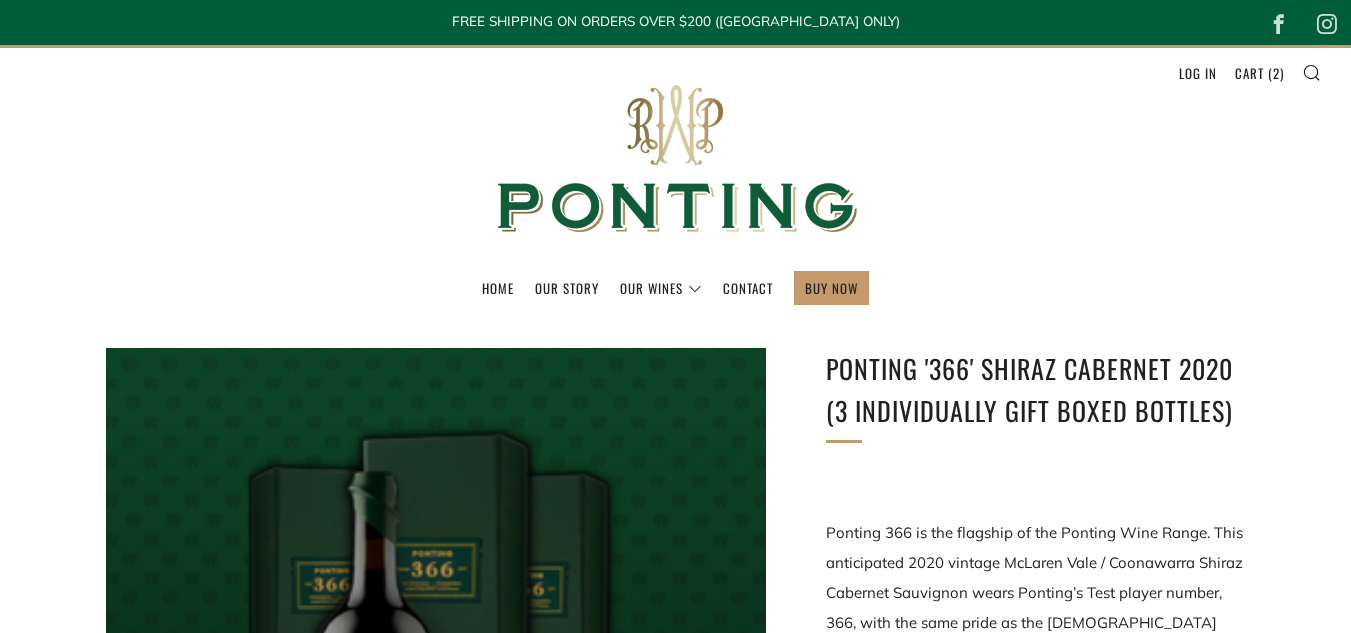 scroll, scrollTop: 0, scrollLeft: 0, axis: both 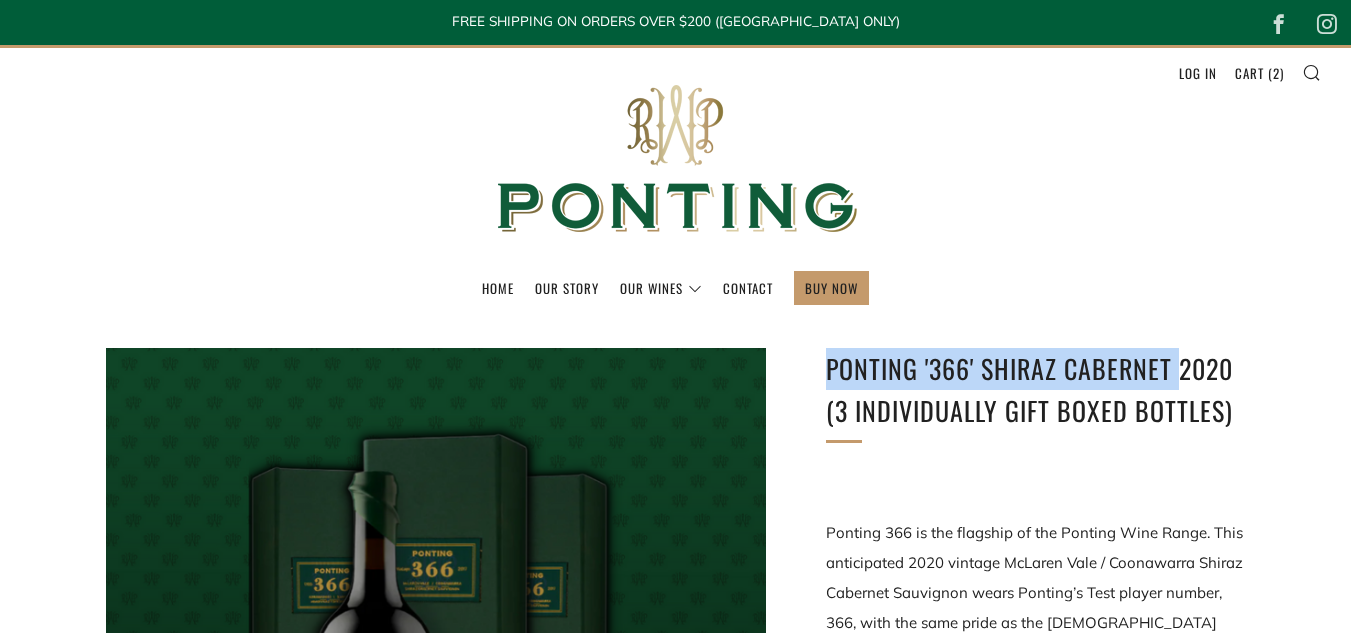 drag, startPoint x: 791, startPoint y: 324, endPoint x: 1177, endPoint y: 360, distance: 387.6751 